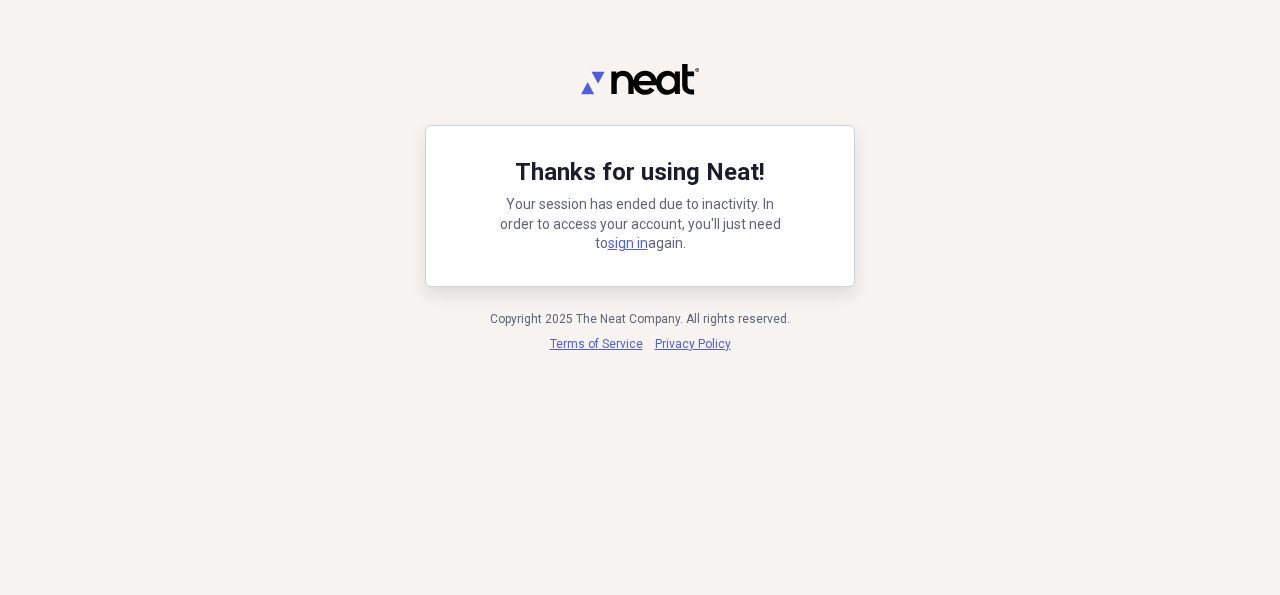 scroll, scrollTop: 0, scrollLeft: 0, axis: both 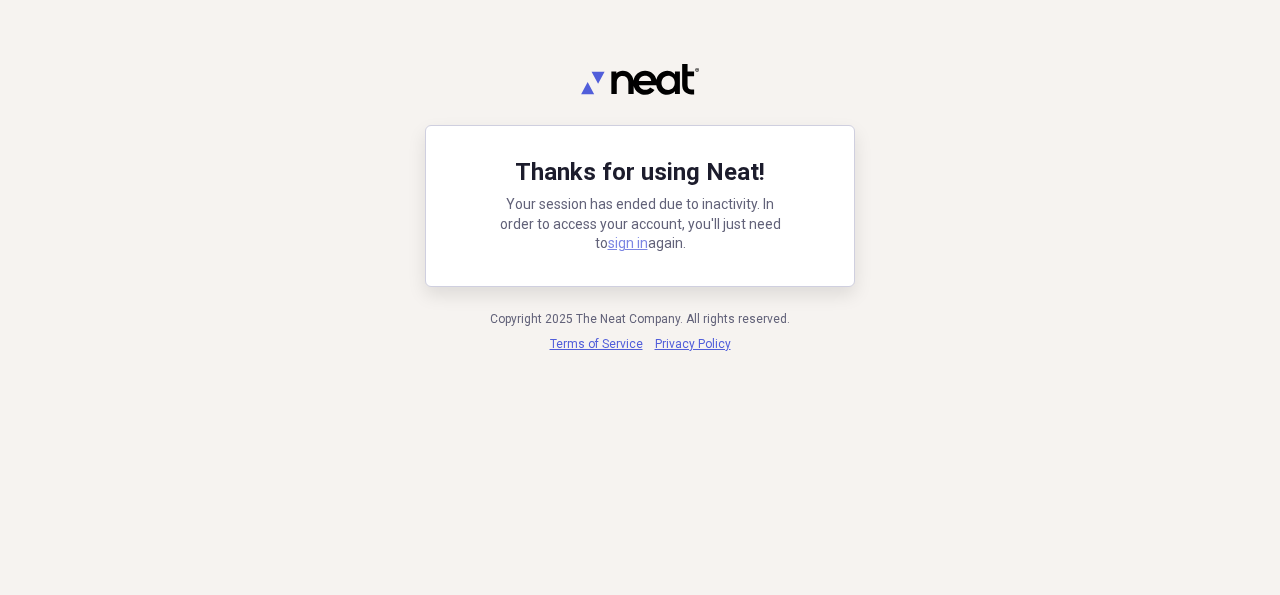 click on "sign in" at bounding box center [628, 243] 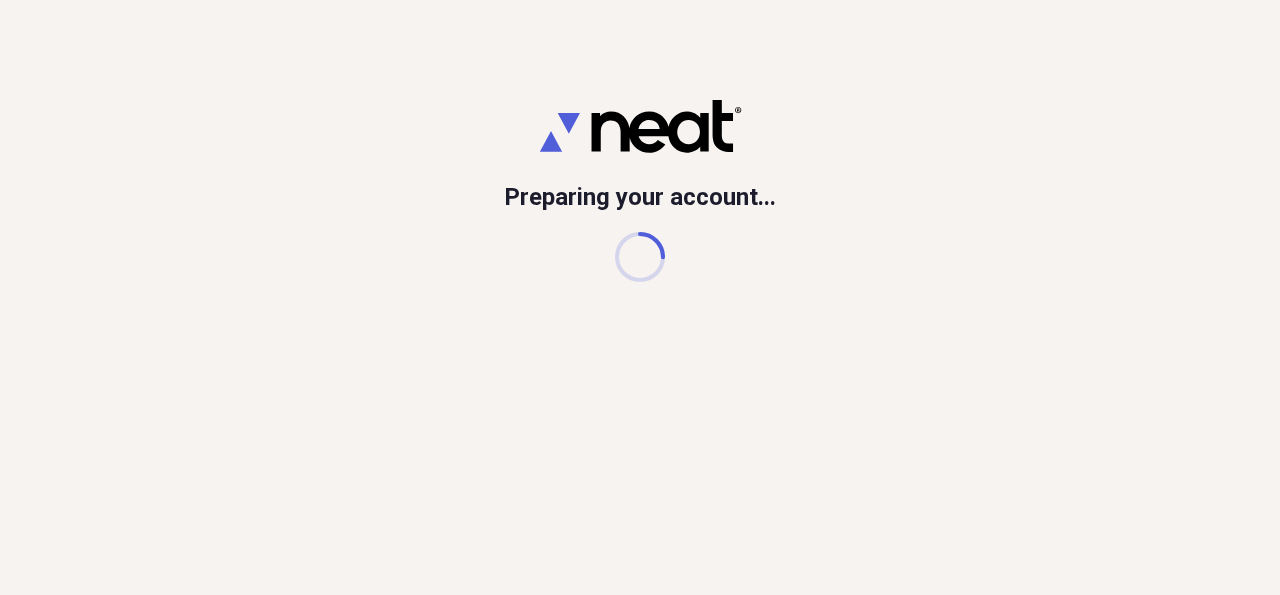 scroll, scrollTop: 0, scrollLeft: 0, axis: both 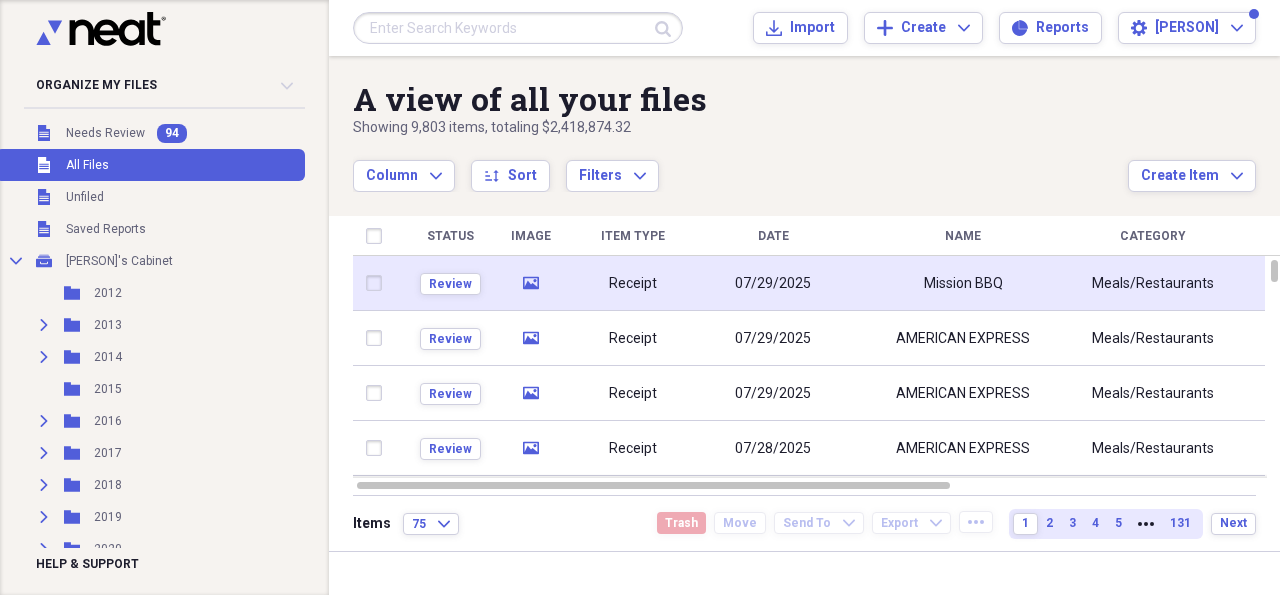 click on "07/29/2025" at bounding box center (773, 284) 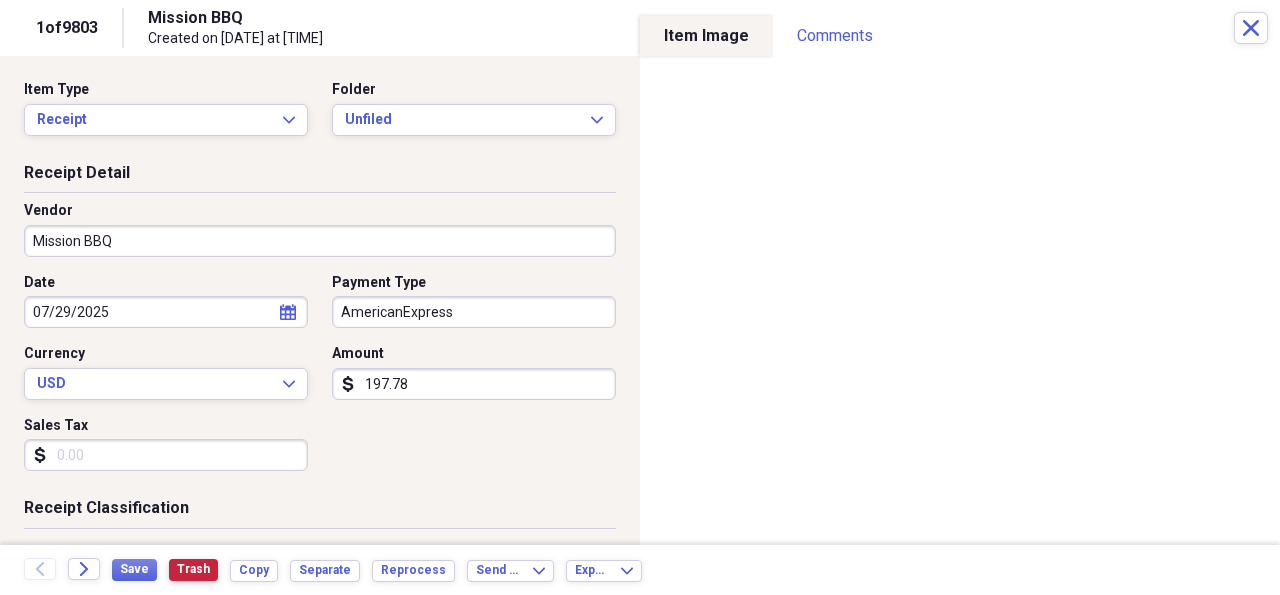 click on "Trash" at bounding box center (193, 569) 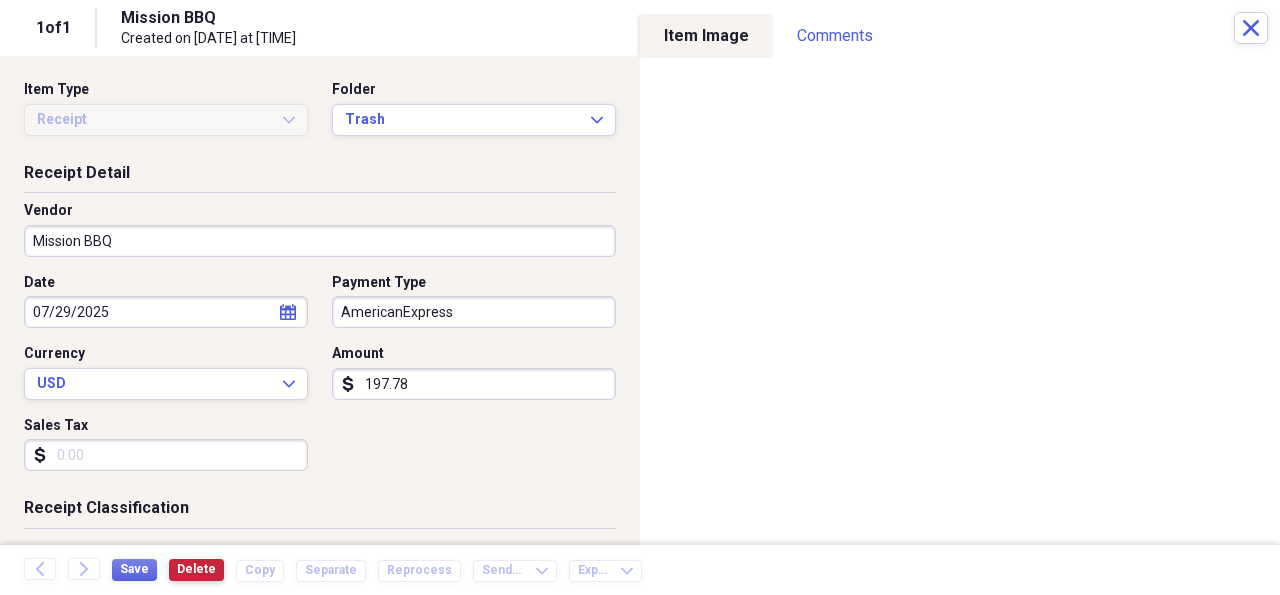 click on "Delete" at bounding box center (196, 569) 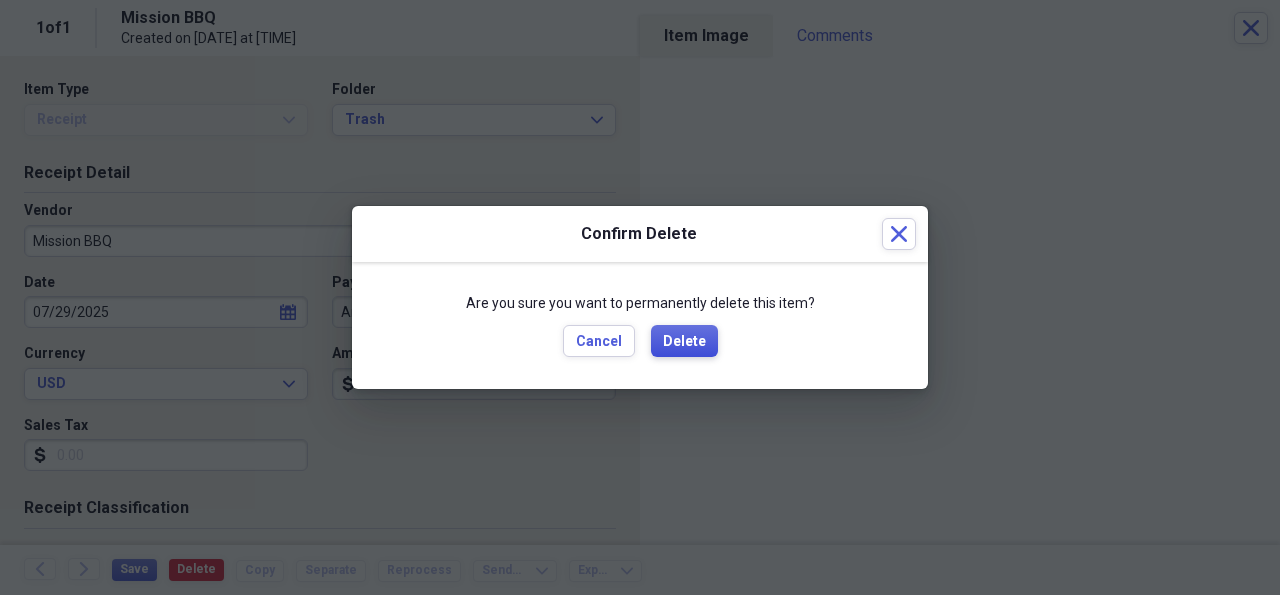 click on "Delete" at bounding box center [684, 342] 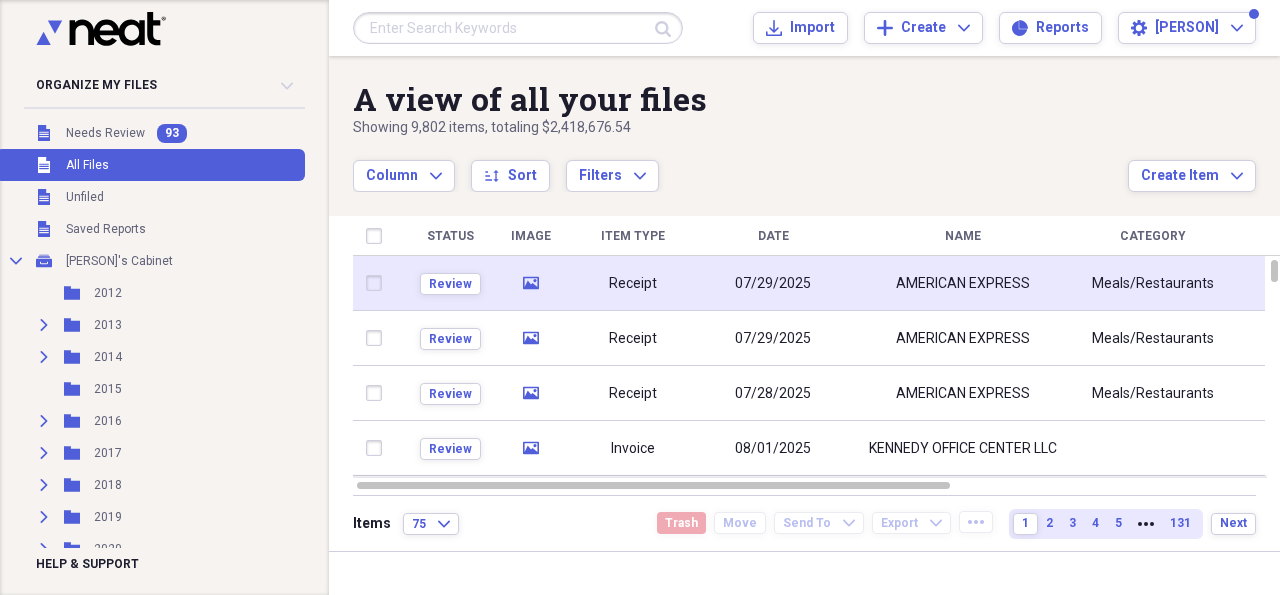 click on "07/29/2025" at bounding box center [773, 283] 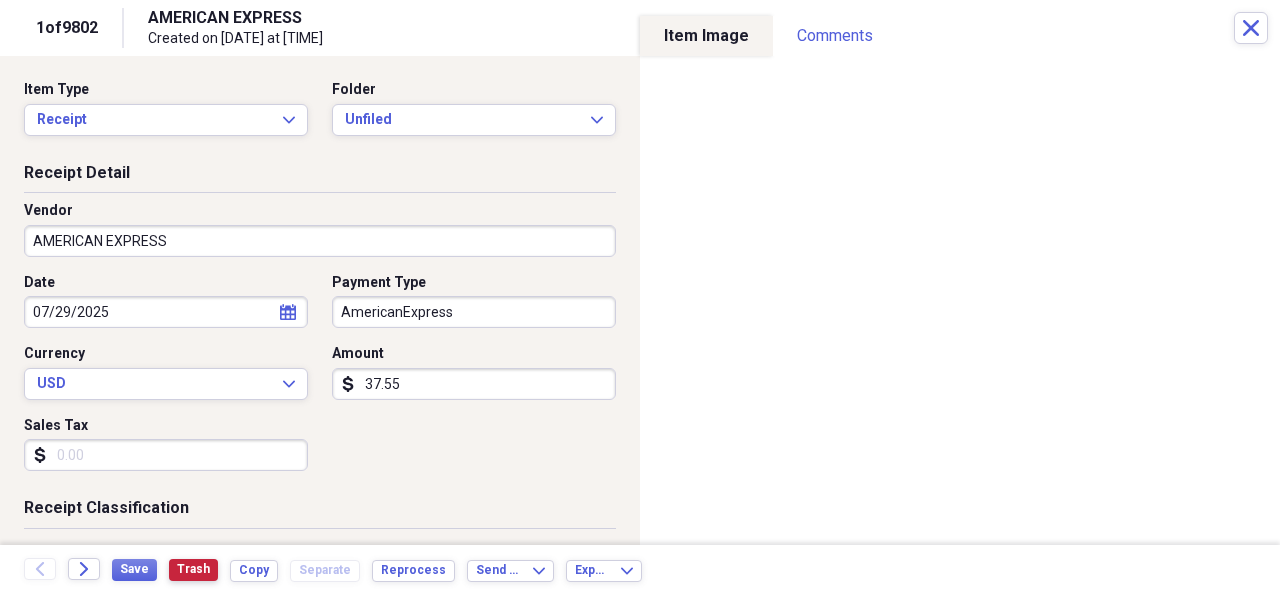 click on "Trash" at bounding box center [193, 569] 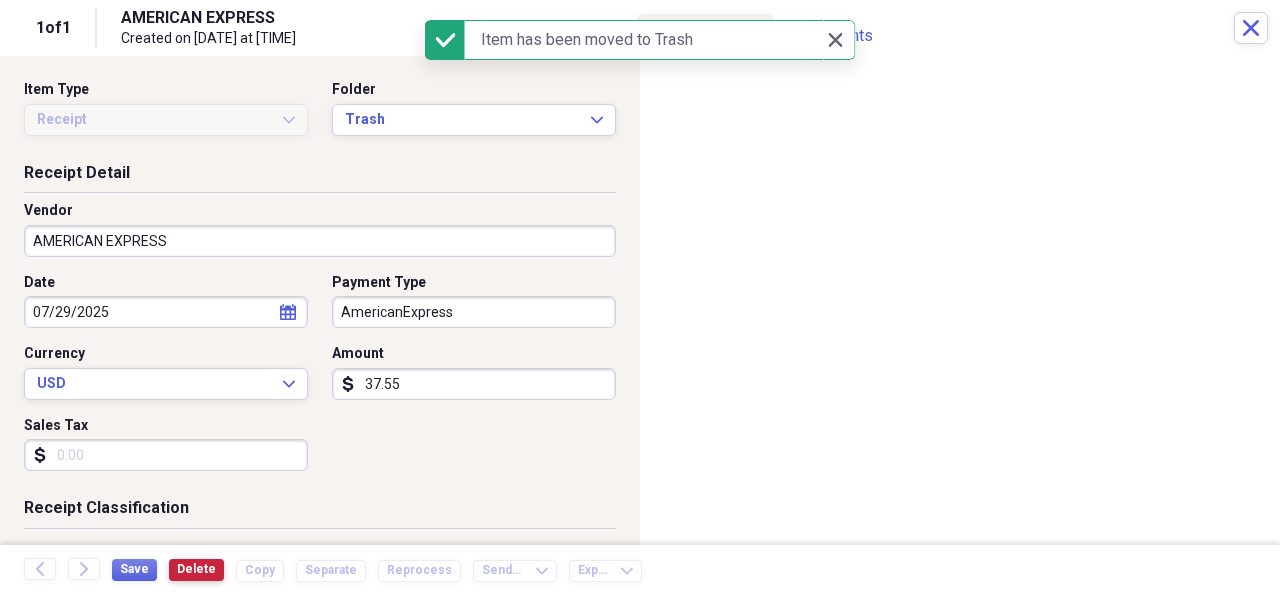click on "Delete" at bounding box center [196, 569] 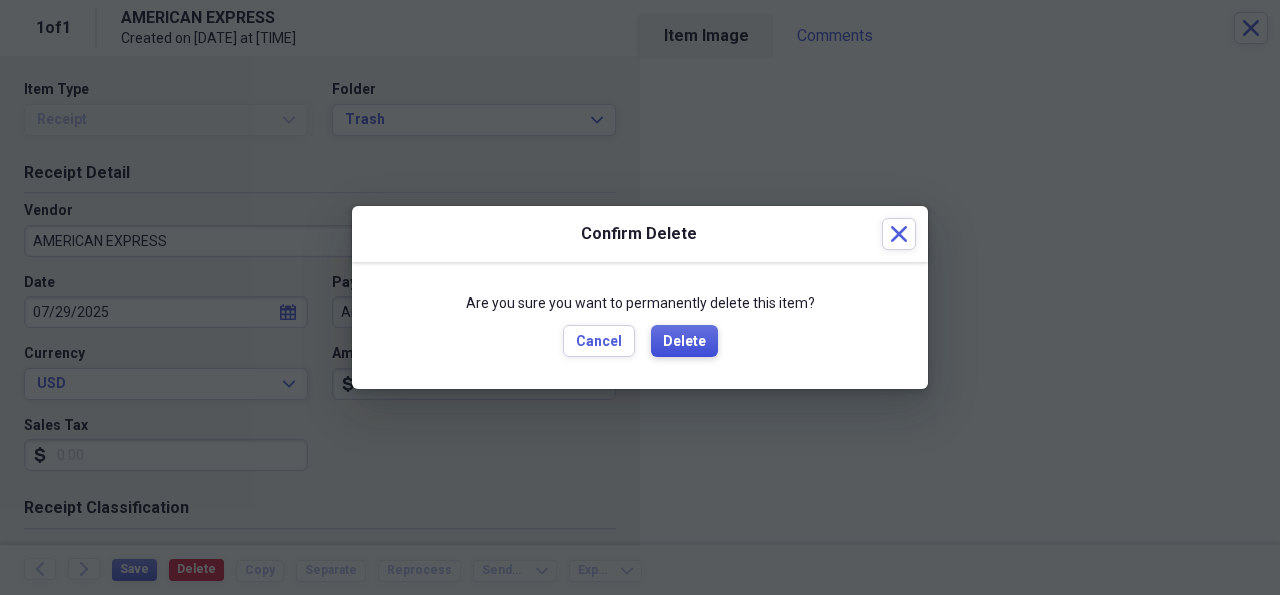 click on "Delete" at bounding box center [684, 342] 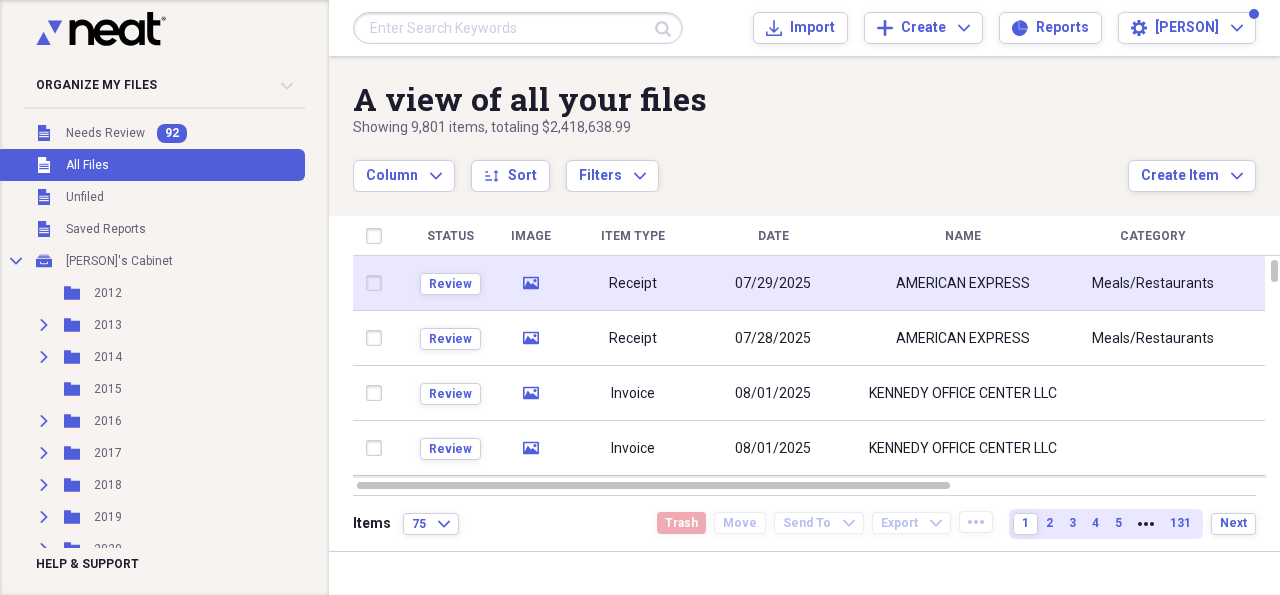 click on "AMERICAN EXPRESS" at bounding box center [963, 284] 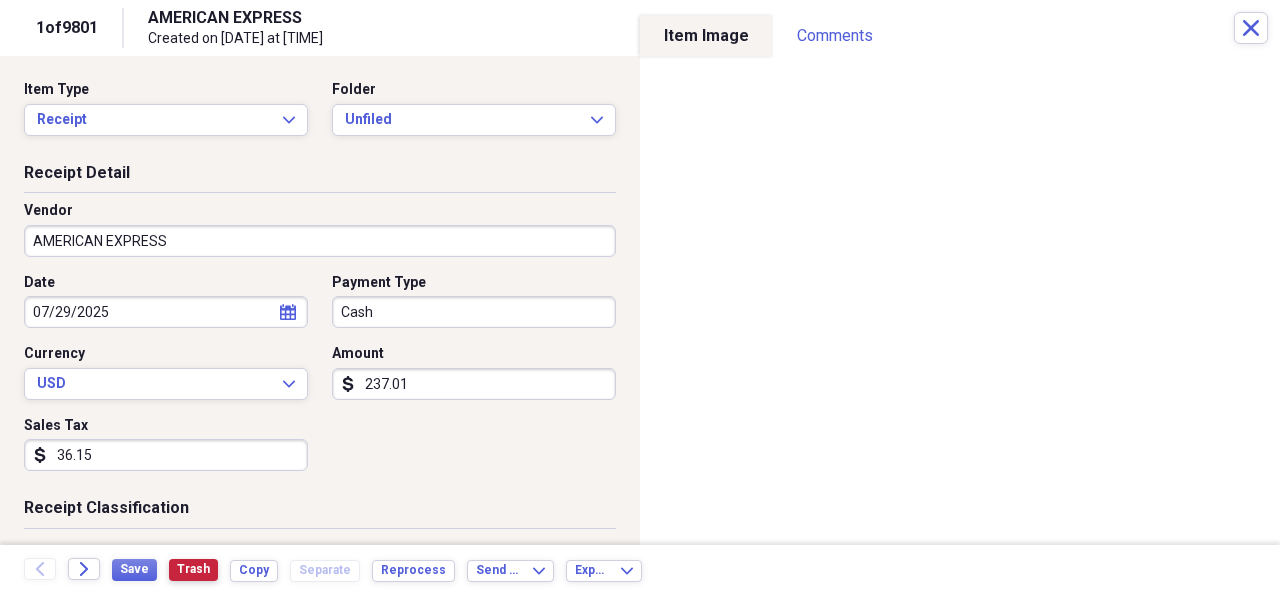 click on "Trash" at bounding box center (193, 569) 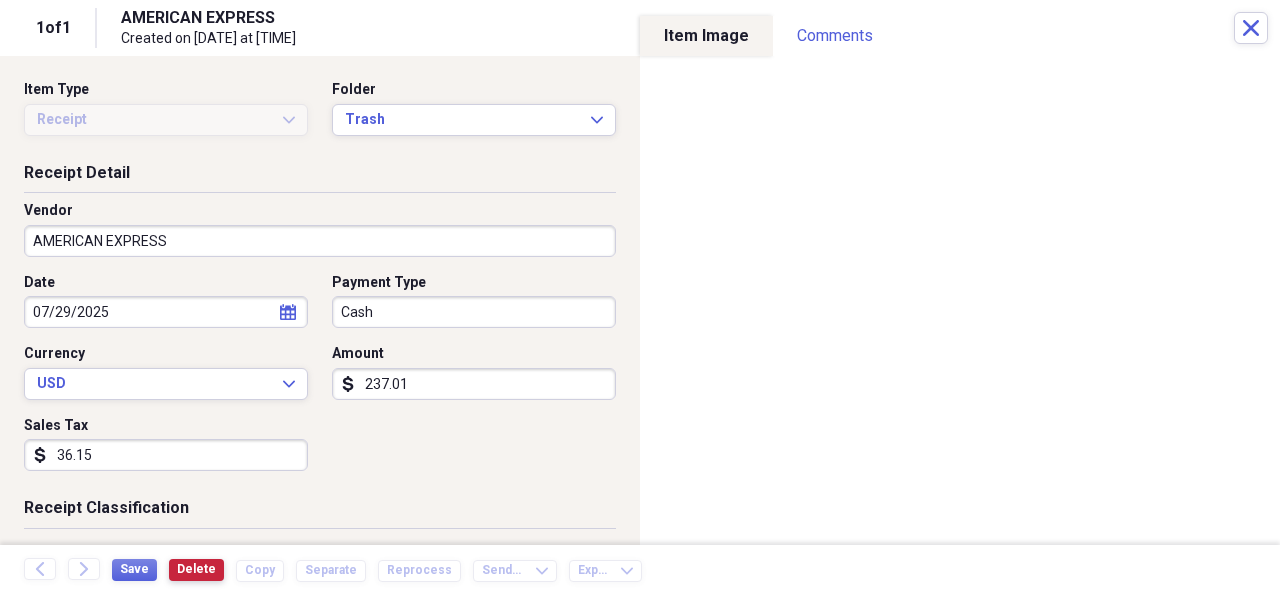 click on "Delete" at bounding box center [196, 569] 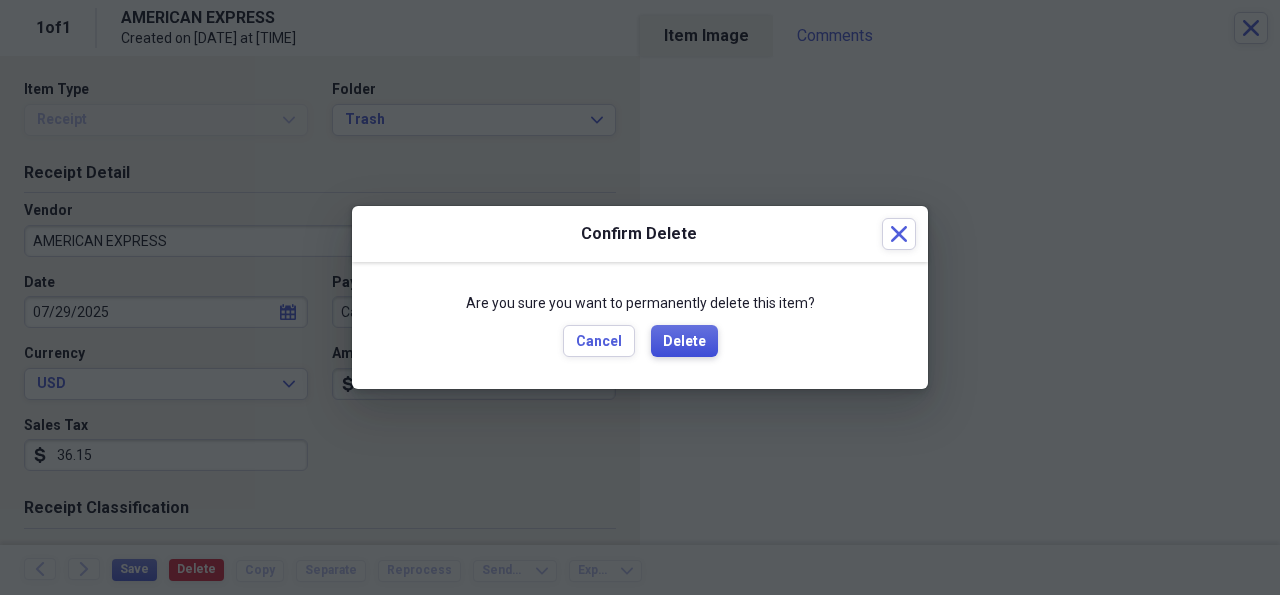 click on "Delete" at bounding box center (684, 342) 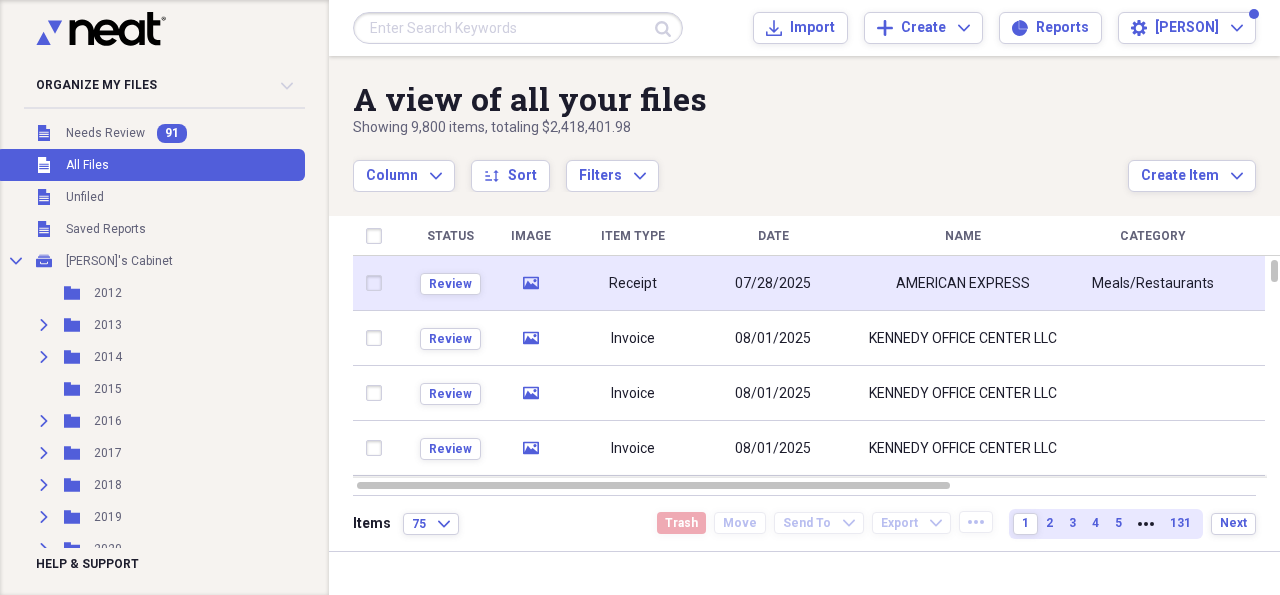 click on "07/28/2025" at bounding box center (773, 284) 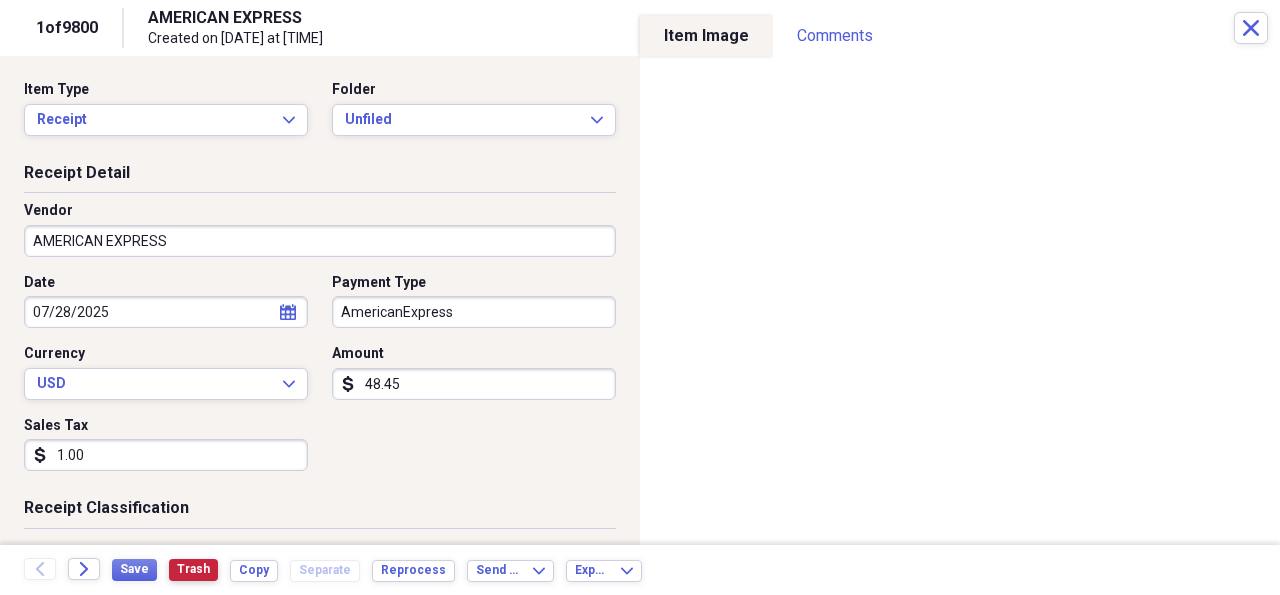 click on "Trash" at bounding box center (193, 569) 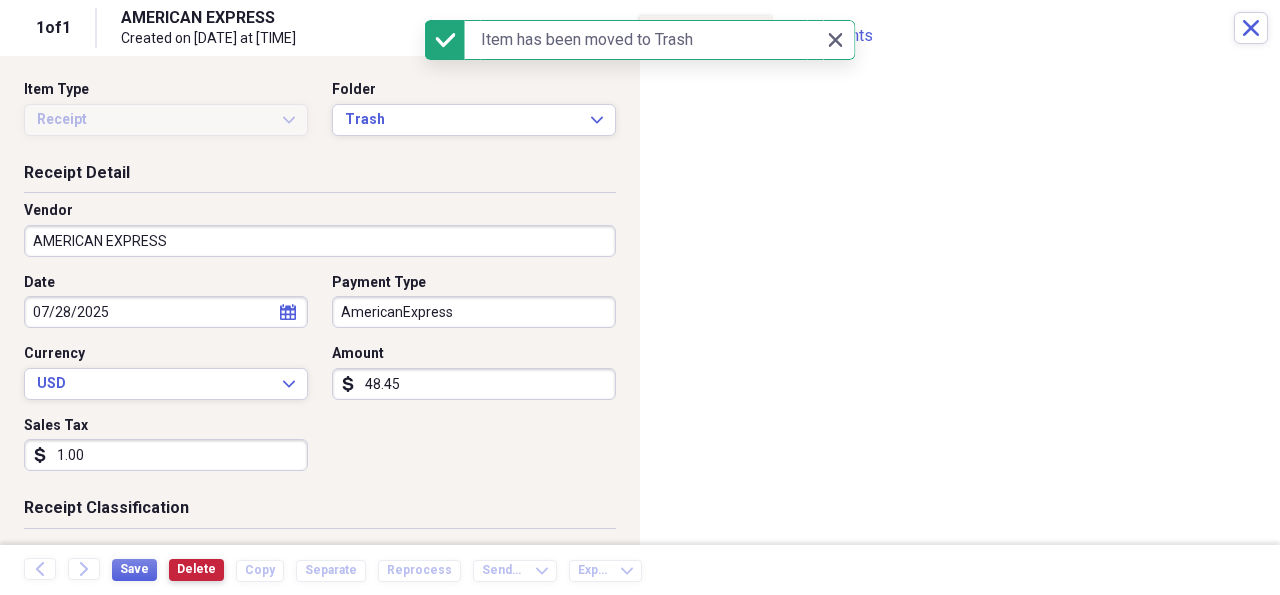 click on "Delete" at bounding box center [196, 569] 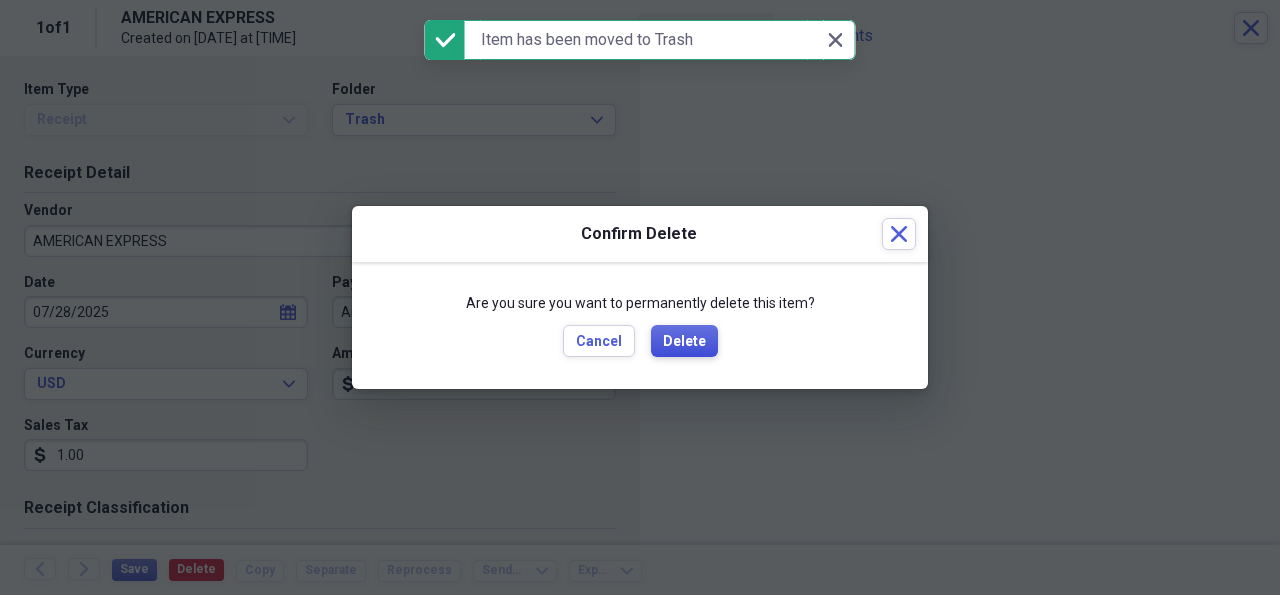 click on "Delete" at bounding box center (684, 341) 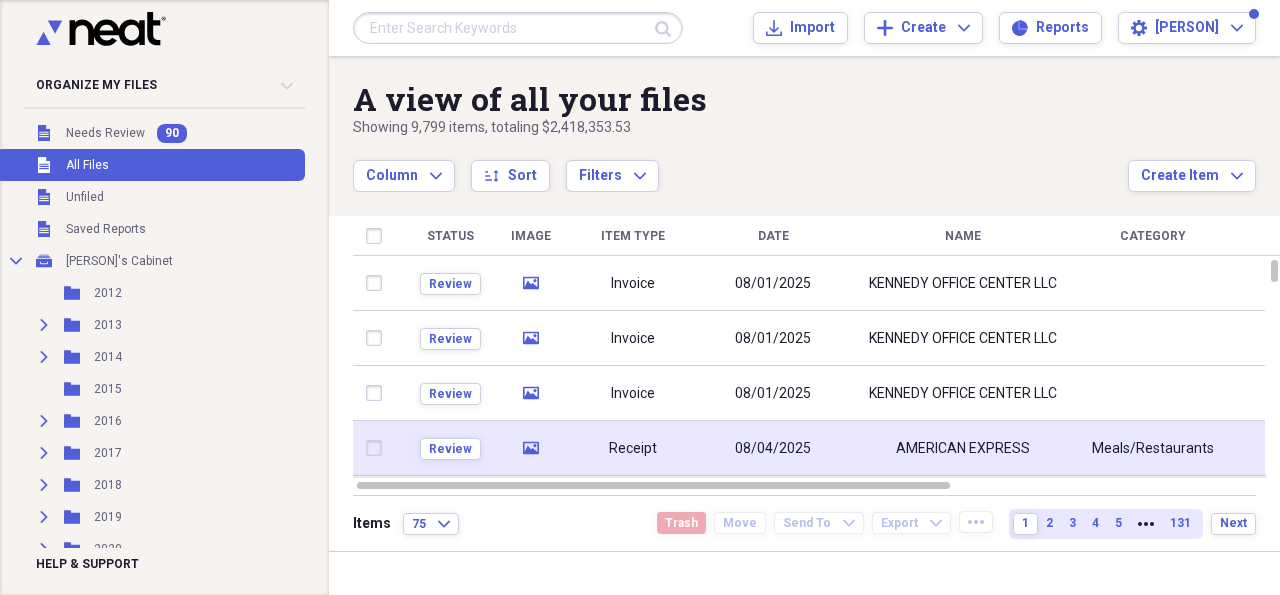 click on "08/04/2025" at bounding box center (773, 449) 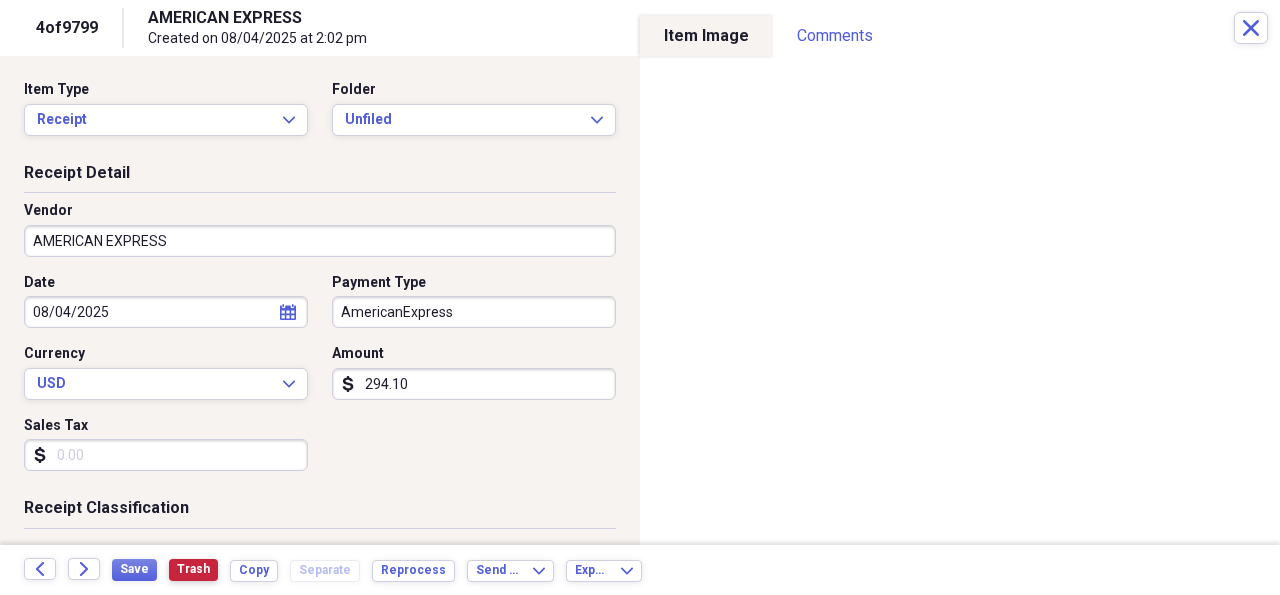 click on "Trash" at bounding box center [193, 570] 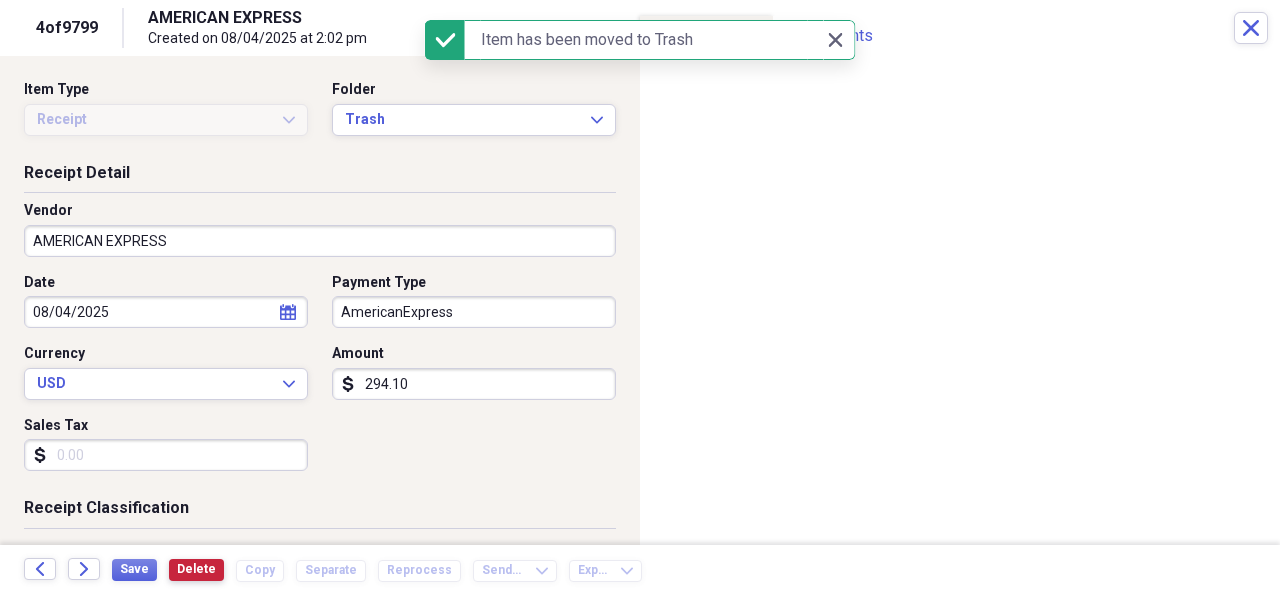 click on "Delete" at bounding box center (196, 570) 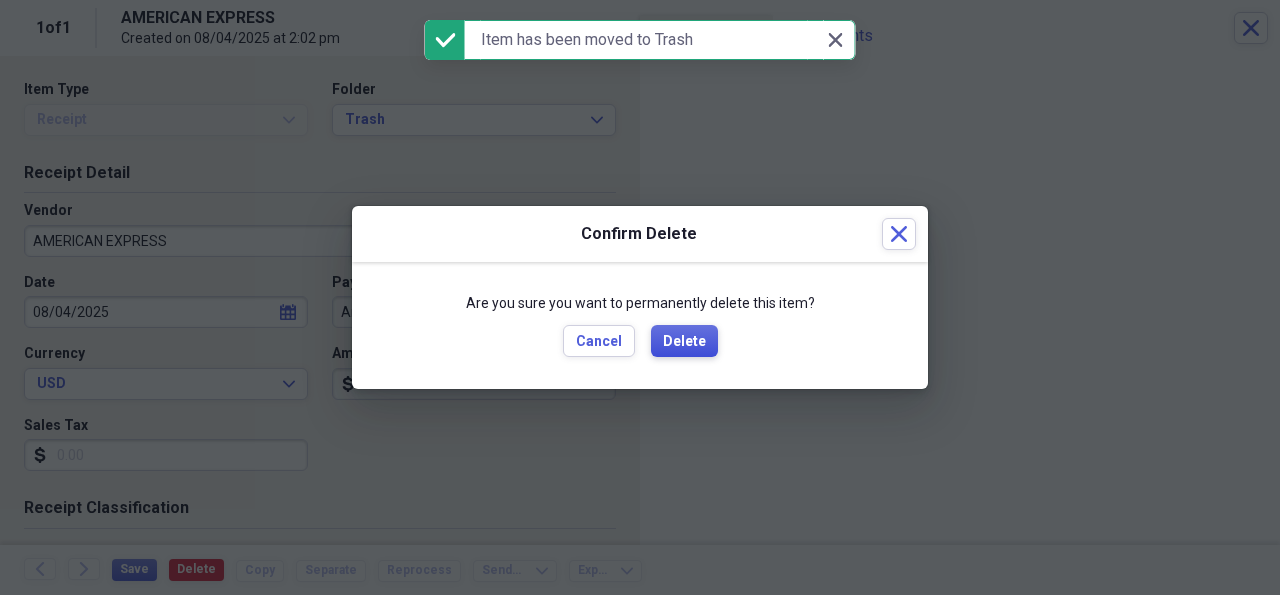 click on "Delete" at bounding box center [684, 342] 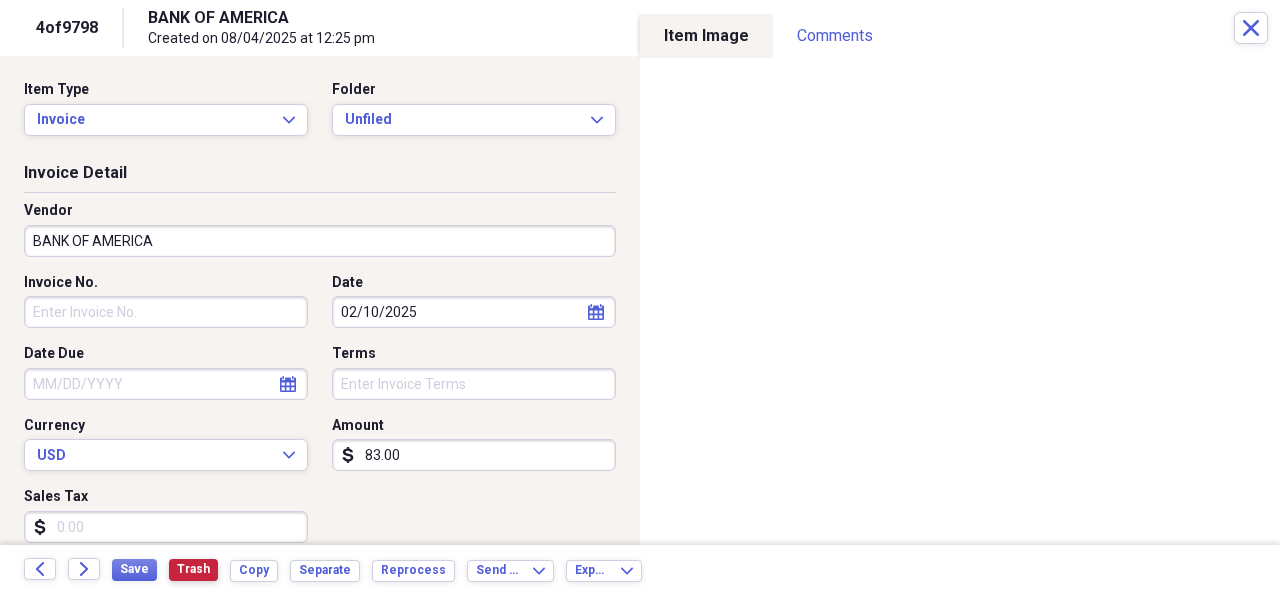 click on "Trash" at bounding box center [193, 569] 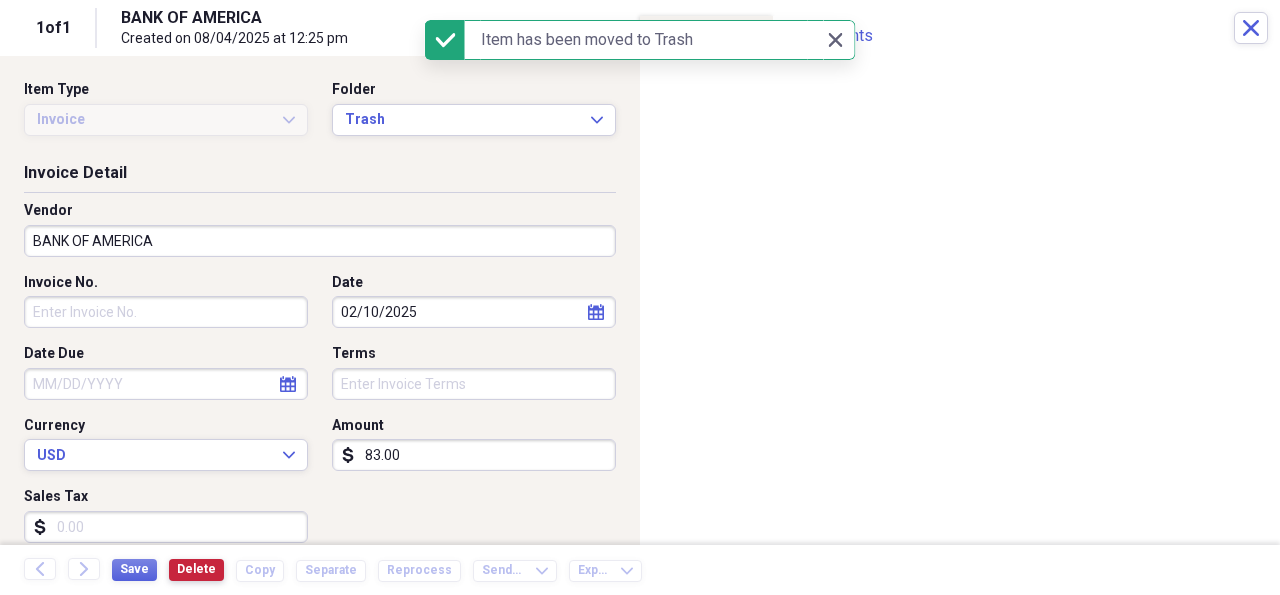 click on "Delete" at bounding box center [196, 569] 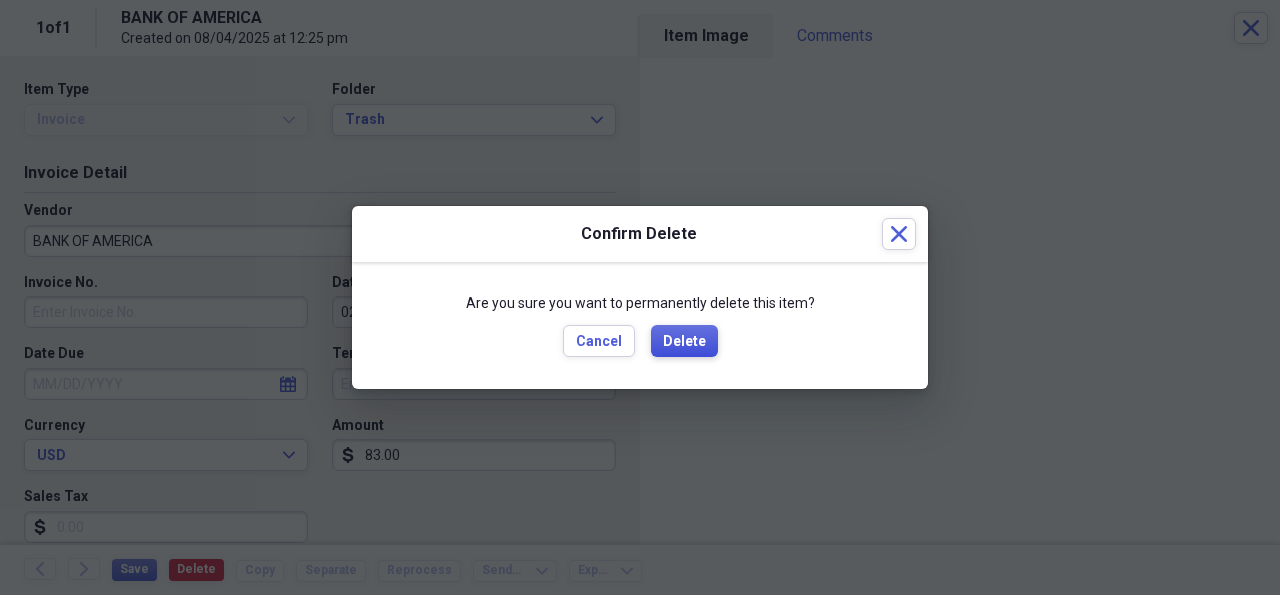 click on "Delete" at bounding box center (684, 342) 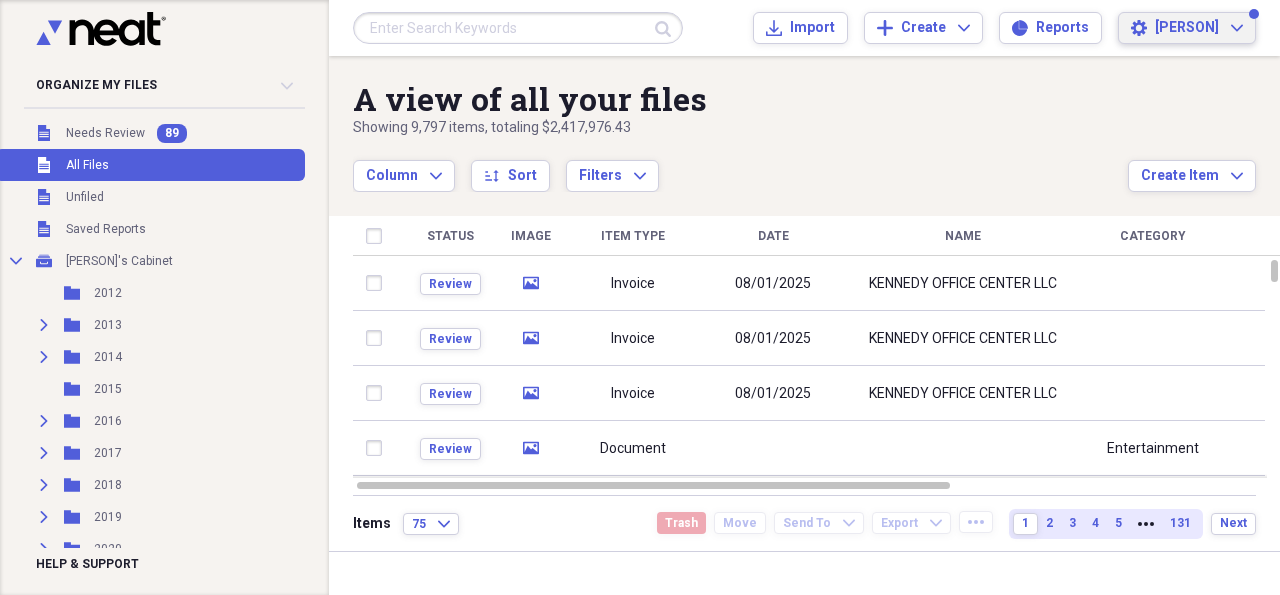 click on "[PERSON] Expand" at bounding box center [1199, 28] 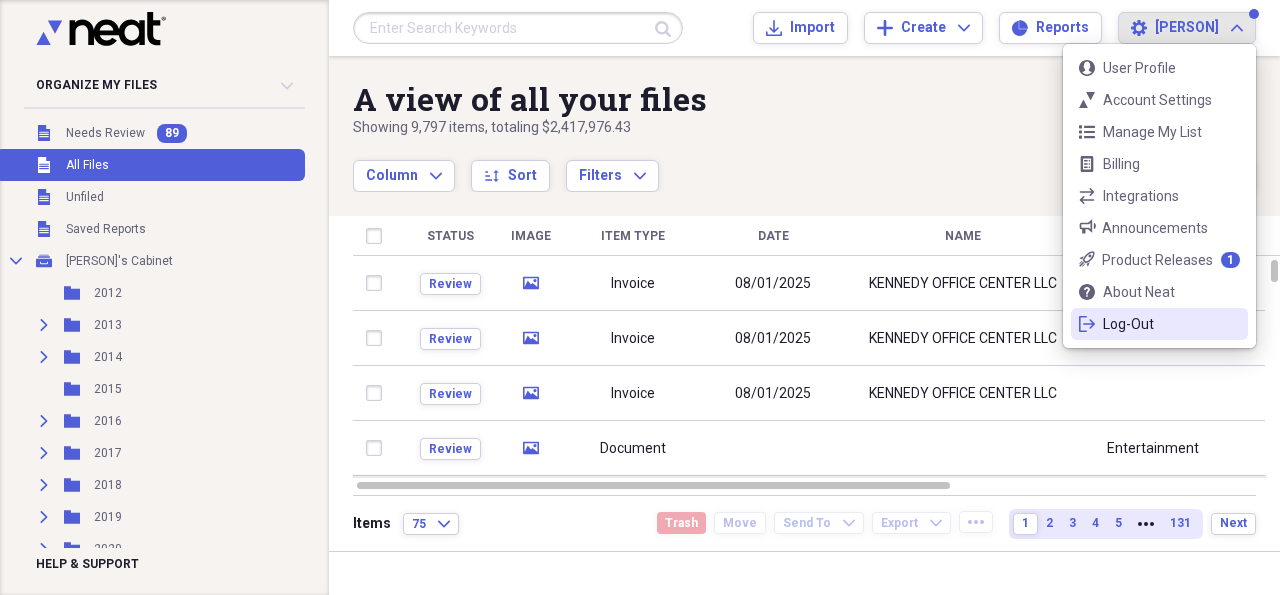 click on "Log-Out" at bounding box center [1159, 324] 